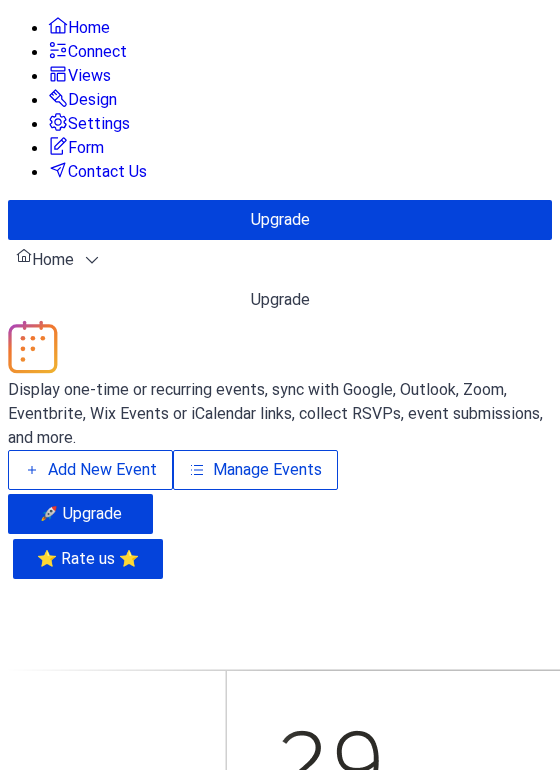 click on "Design" at bounding box center (92, 100) 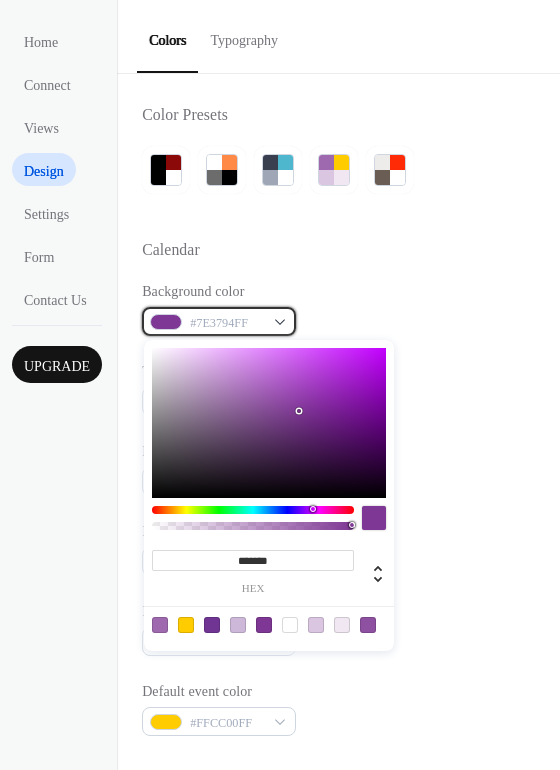 click on "#7E3794FF" at bounding box center [227, 323] 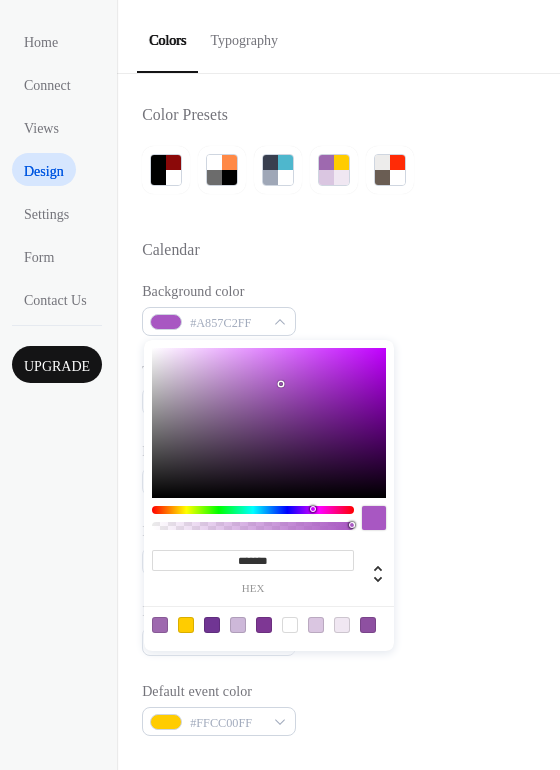 drag, startPoint x: 291, startPoint y: 394, endPoint x: 281, endPoint y: 384, distance: 14.142136 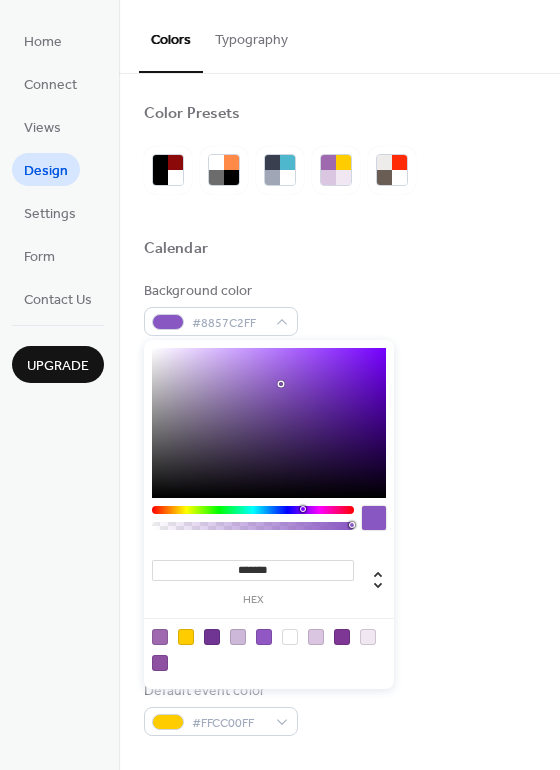click at bounding box center [253, 510] 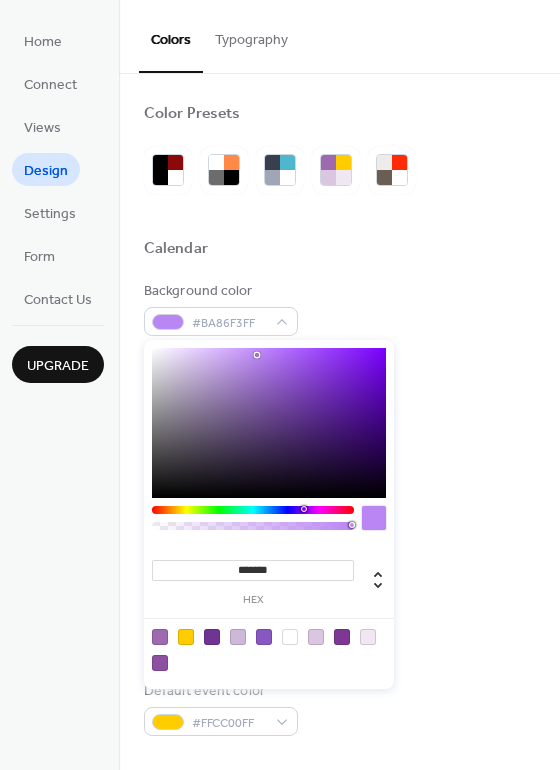 drag, startPoint x: 278, startPoint y: 376, endPoint x: 257, endPoint y: 355, distance: 29.698484 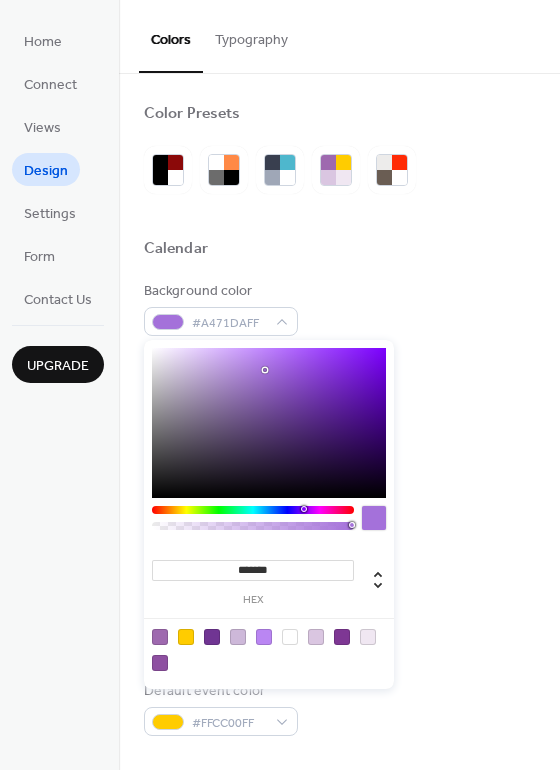 drag, startPoint x: 260, startPoint y: 354, endPoint x: 266, endPoint y: 373, distance: 19.924858 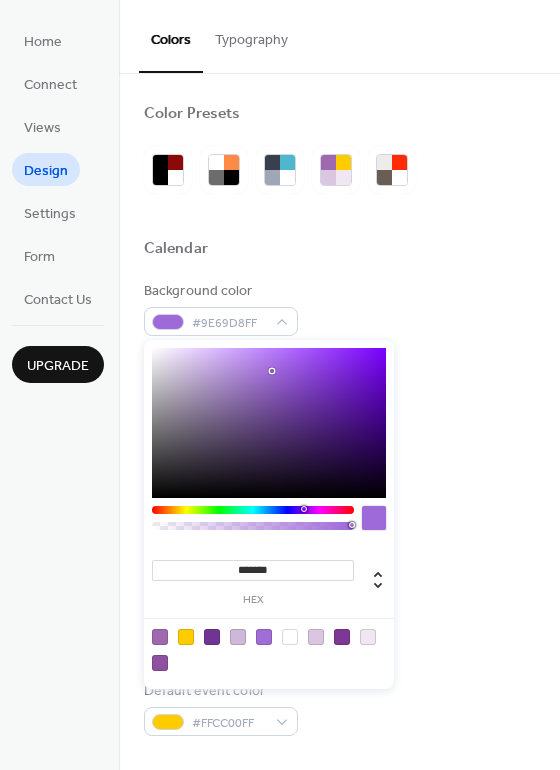 click at bounding box center (269, 423) 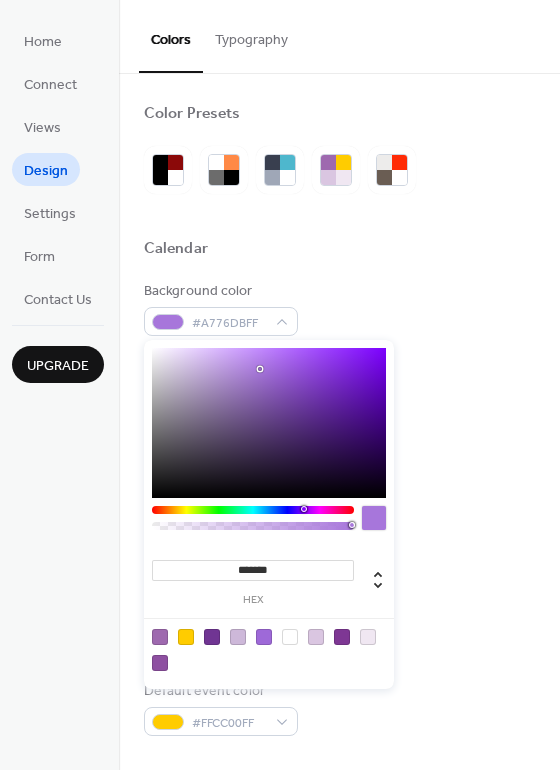 click at bounding box center (269, 423) 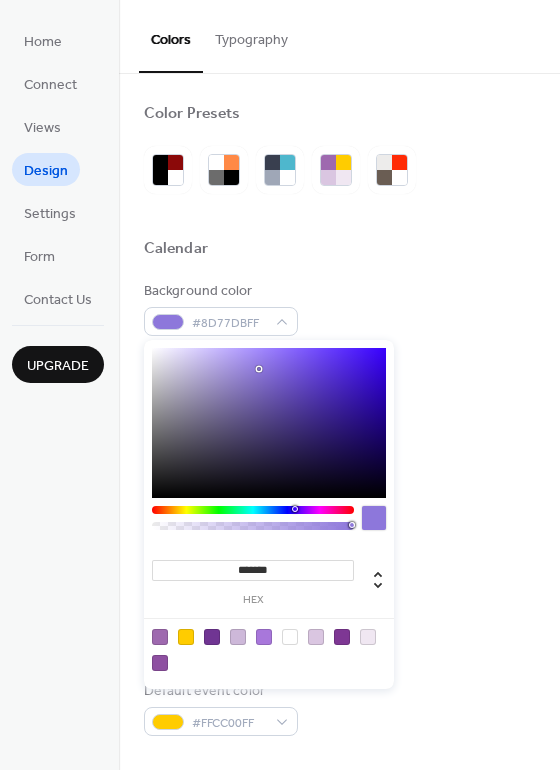 type on "*******" 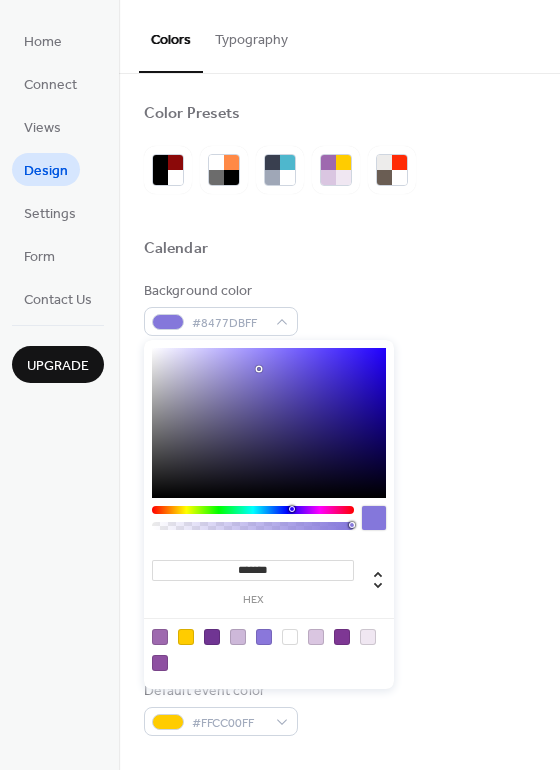 drag, startPoint x: 301, startPoint y: 510, endPoint x: 291, endPoint y: 508, distance: 10.198039 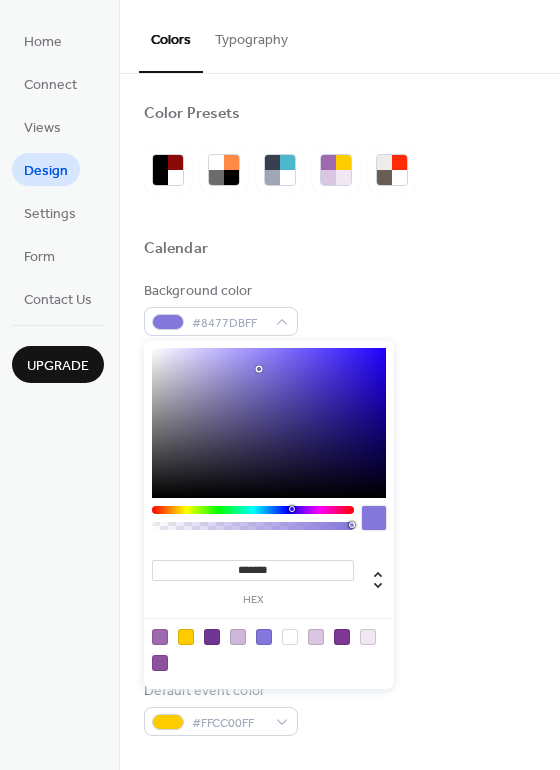 drag, startPoint x: 314, startPoint y: 572, endPoint x: 238, endPoint y: 560, distance: 76.941536 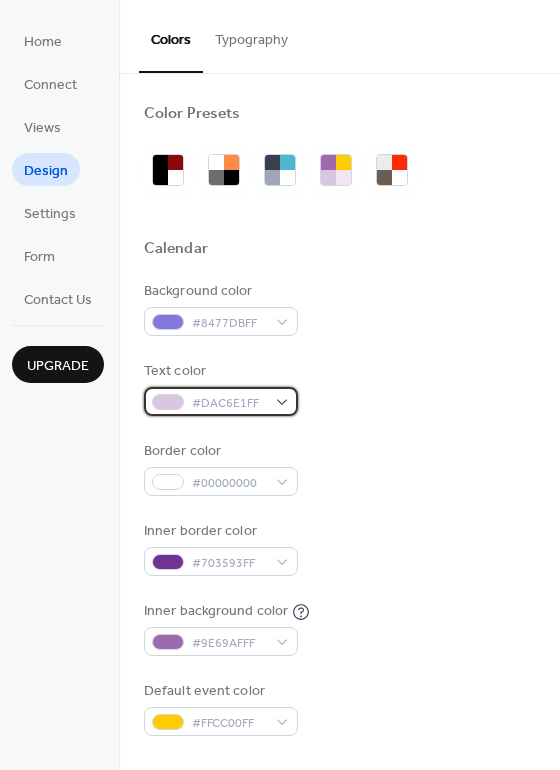 click at bounding box center (168, 402) 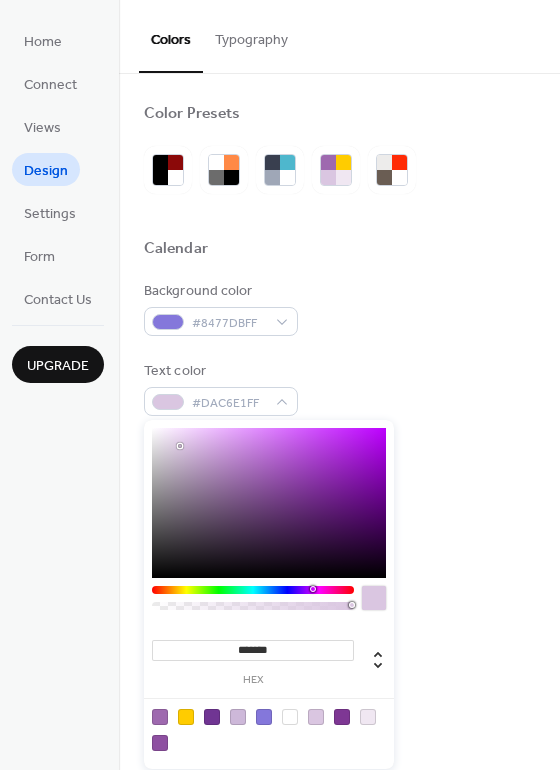 click at bounding box center [253, 590] 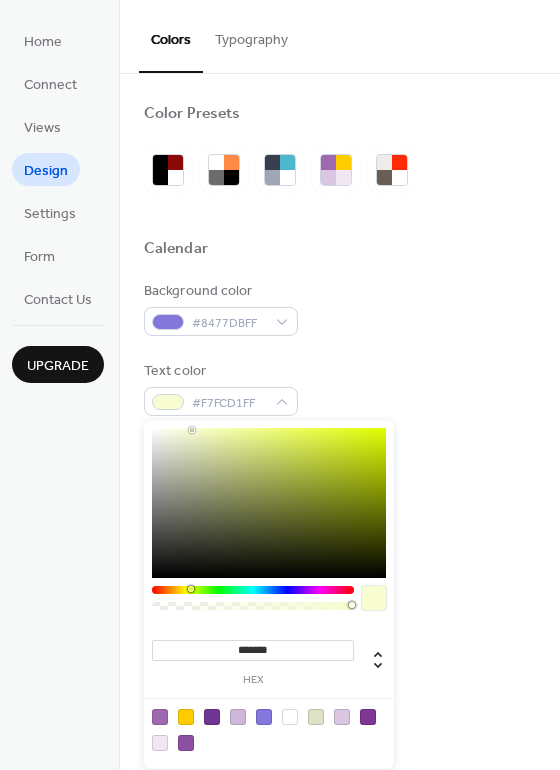 click at bounding box center [269, 503] 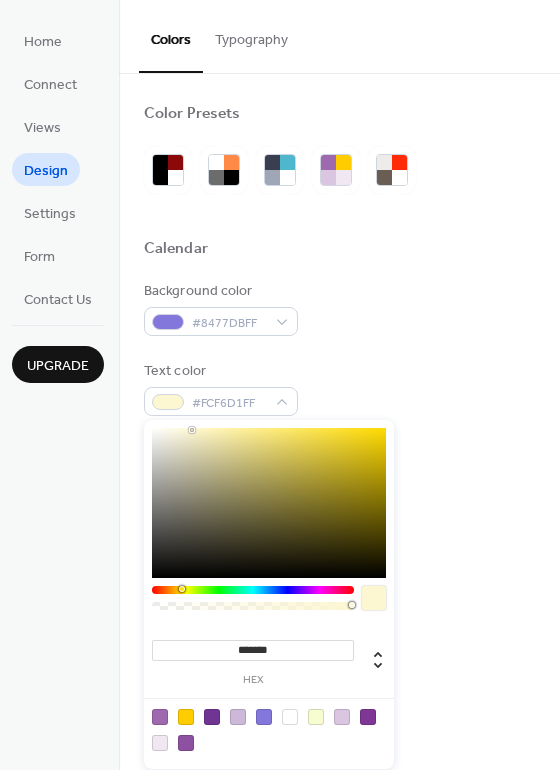 drag, startPoint x: 191, startPoint y: 590, endPoint x: 180, endPoint y: 591, distance: 11.045361 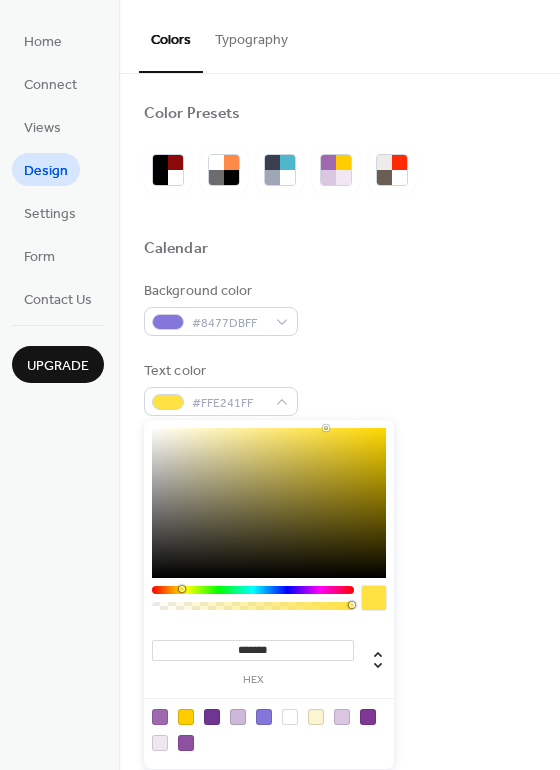 drag, startPoint x: 194, startPoint y: 431, endPoint x: 325, endPoint y: 421, distance: 131.38112 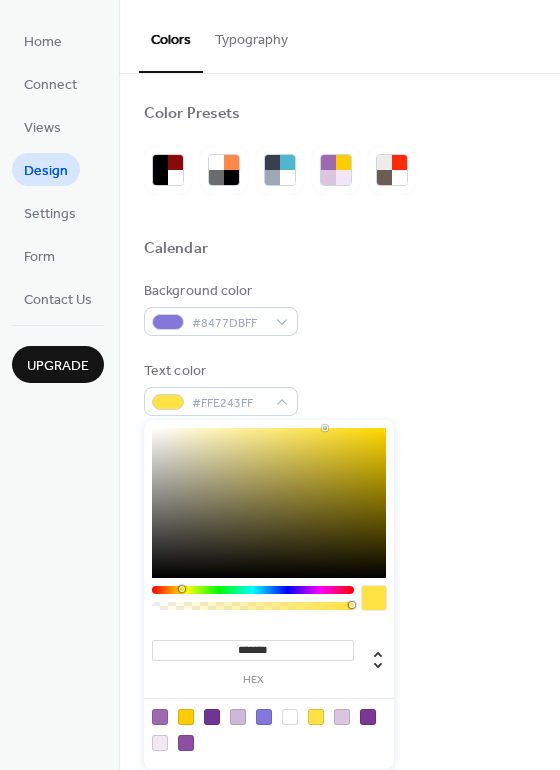 click at bounding box center [269, 503] 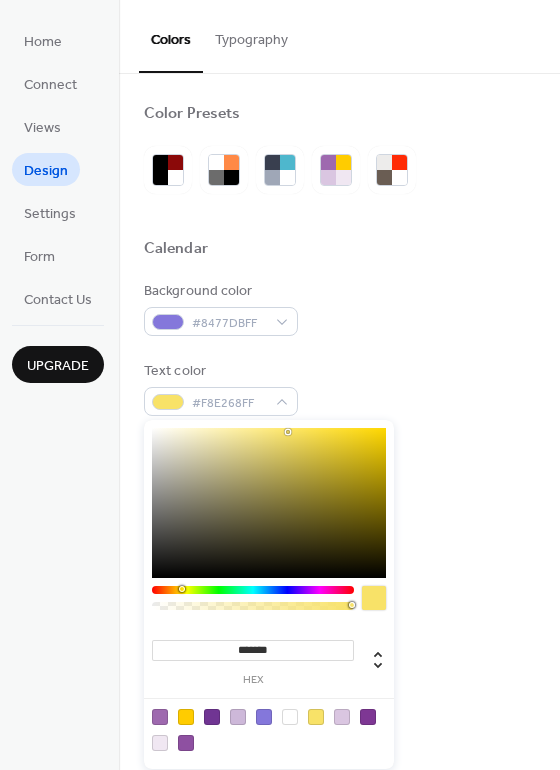 click at bounding box center (269, 503) 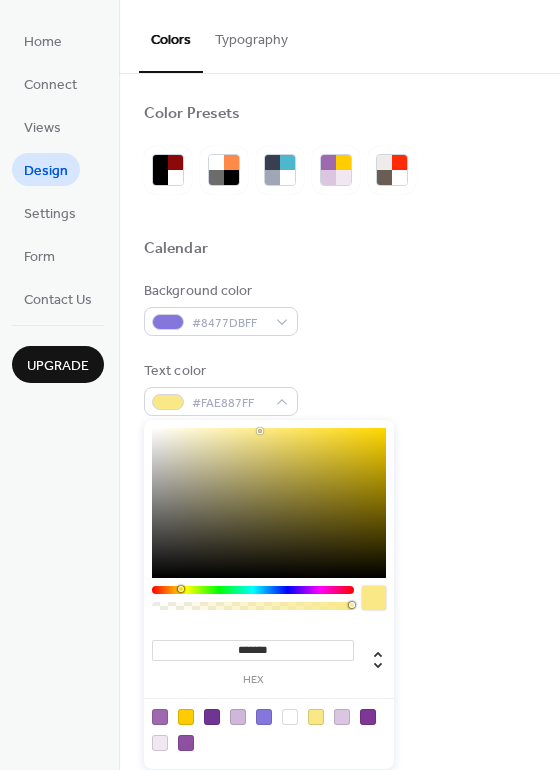 click at bounding box center [269, 503] 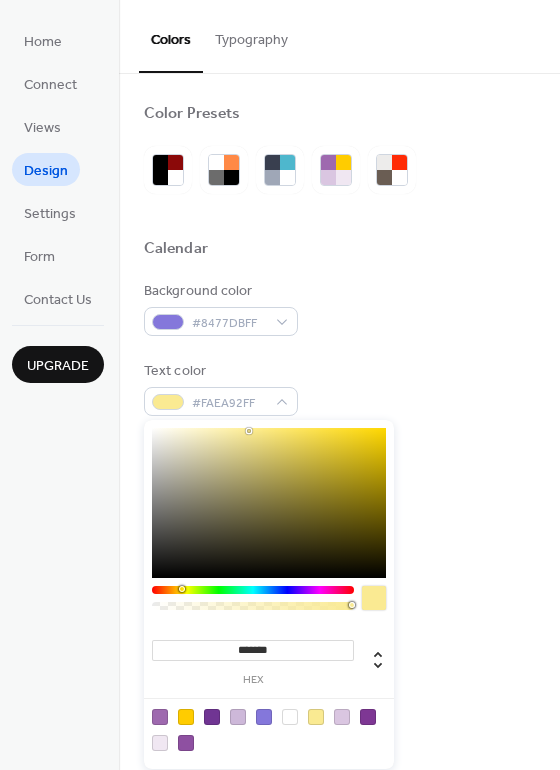 click at bounding box center [269, 503] 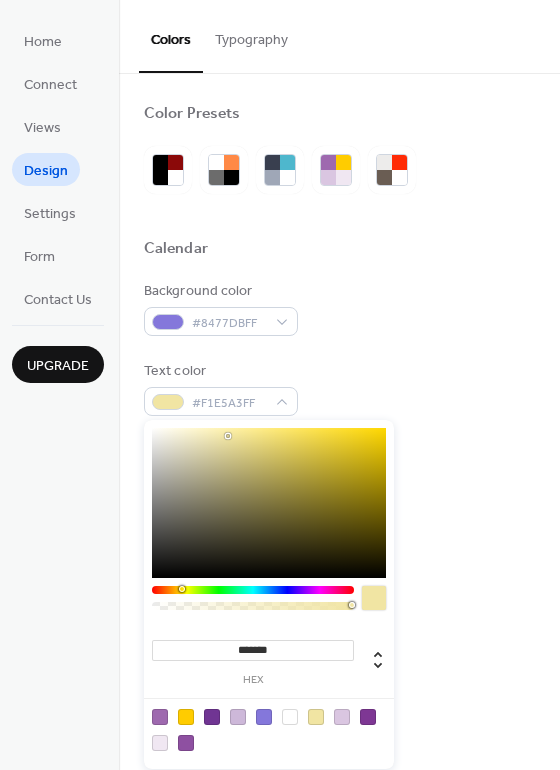 click at bounding box center [269, 503] 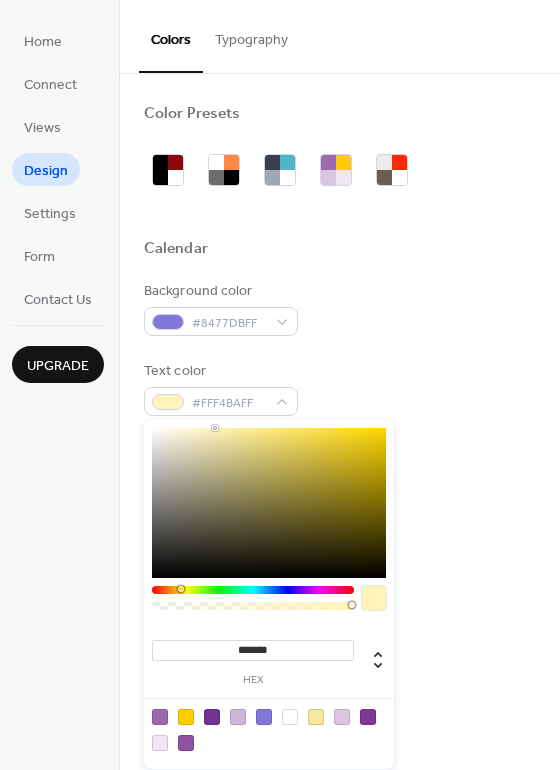 drag, startPoint x: 234, startPoint y: 433, endPoint x: 190, endPoint y: 419, distance: 46.173584 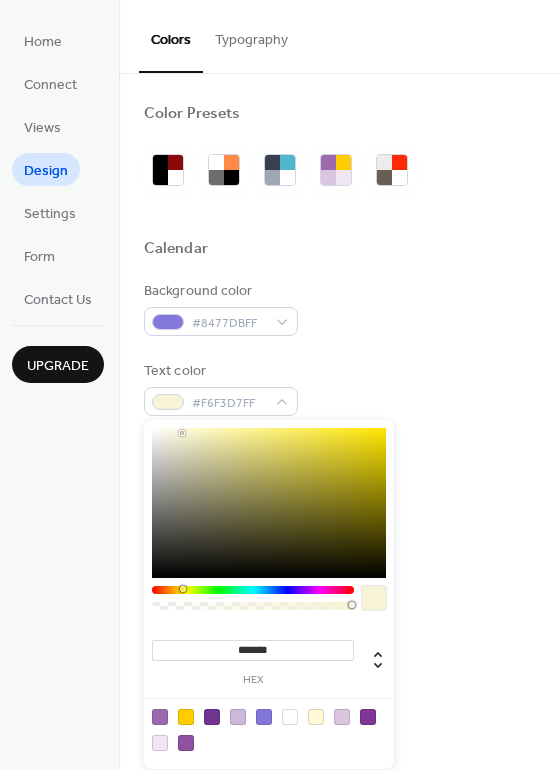 type on "*******" 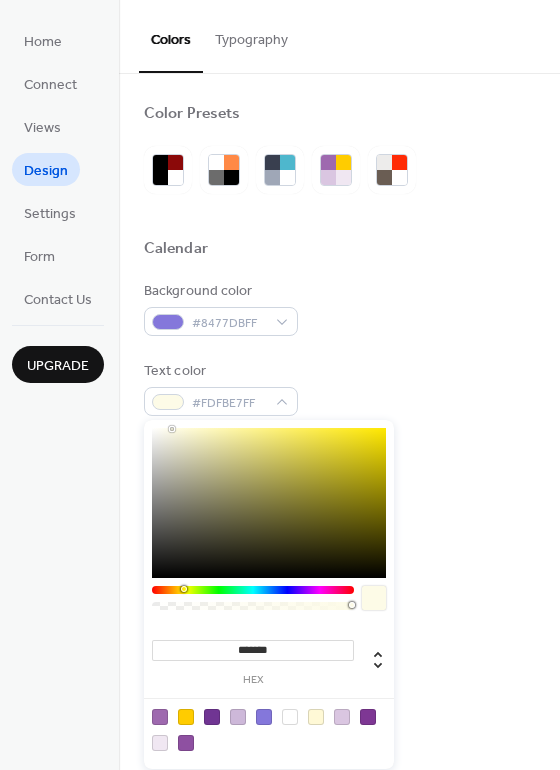 drag, startPoint x: 183, startPoint y: 433, endPoint x: 173, endPoint y: 429, distance: 10.770329 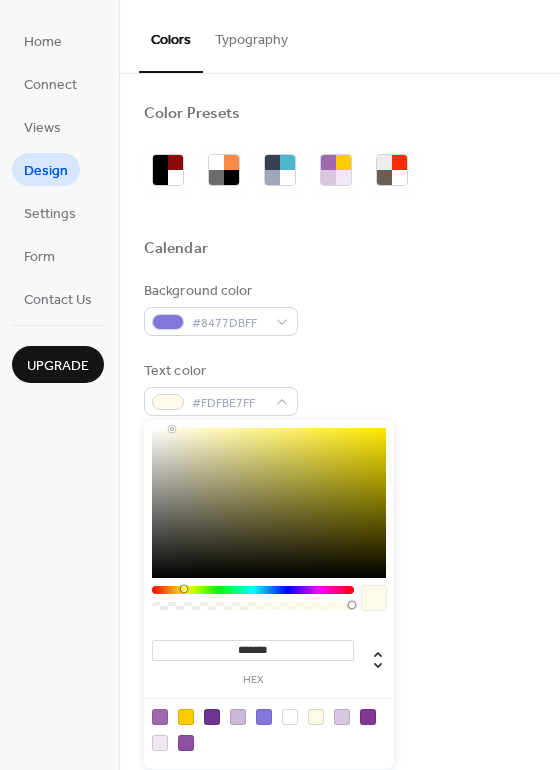 click on "Background color #8477DBFF Text color #FDFBE7FF Border color #00000000 Inner border color #703593FF Inner background color #9E69AFFF Default event color #FFCC00FF" at bounding box center [339, 508] 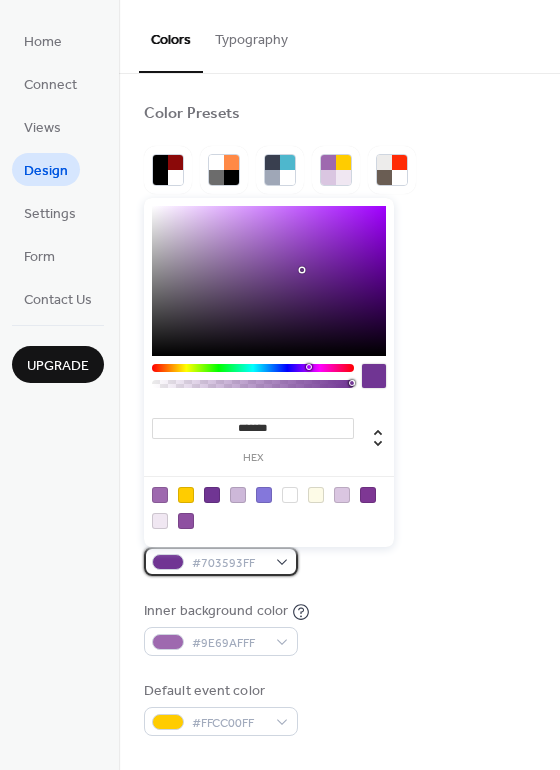 click on "#703593FF" at bounding box center (229, 563) 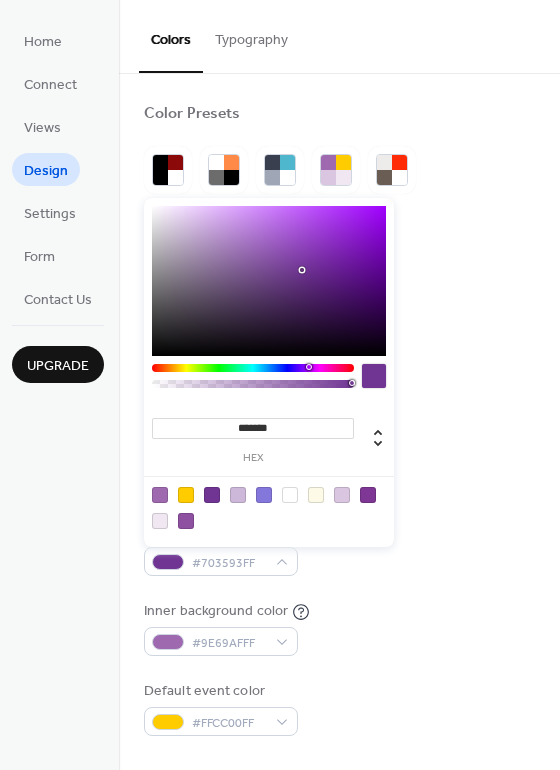 click at bounding box center (212, 495) 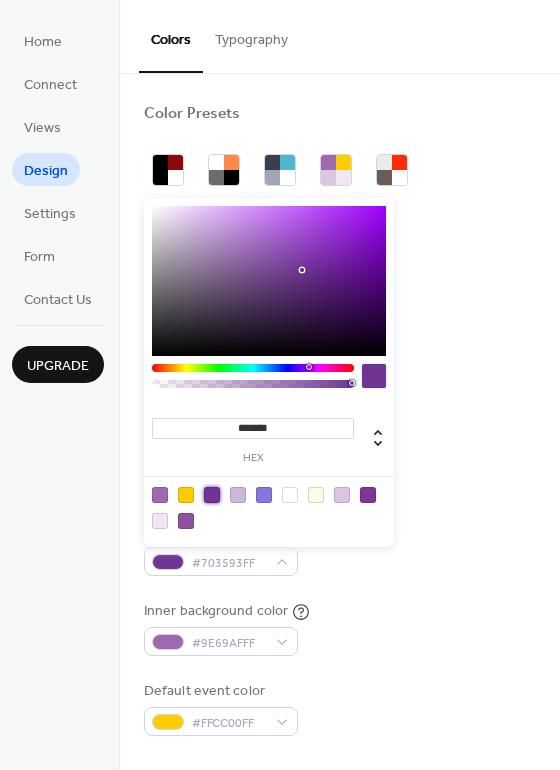 click at bounding box center (368, 495) 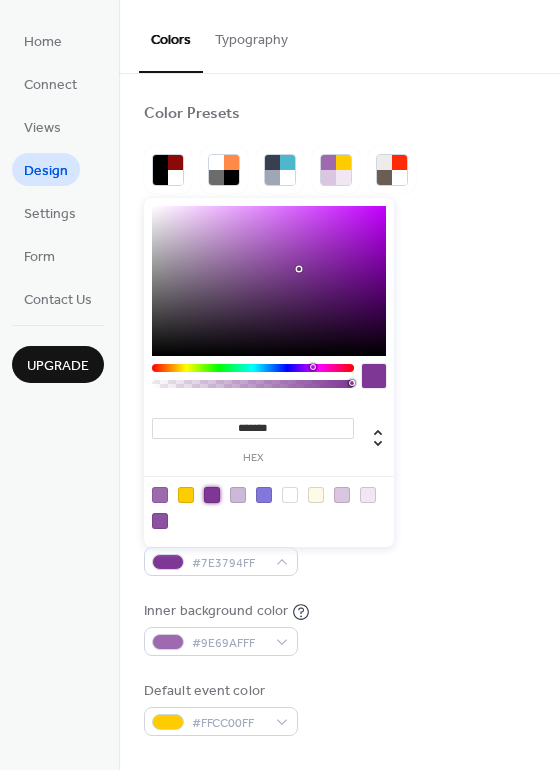 click at bounding box center (290, 495) 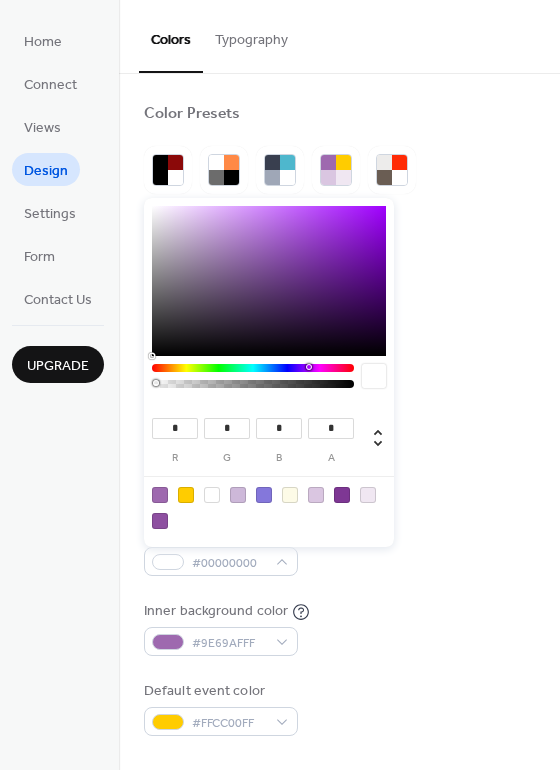 click at bounding box center [368, 495] 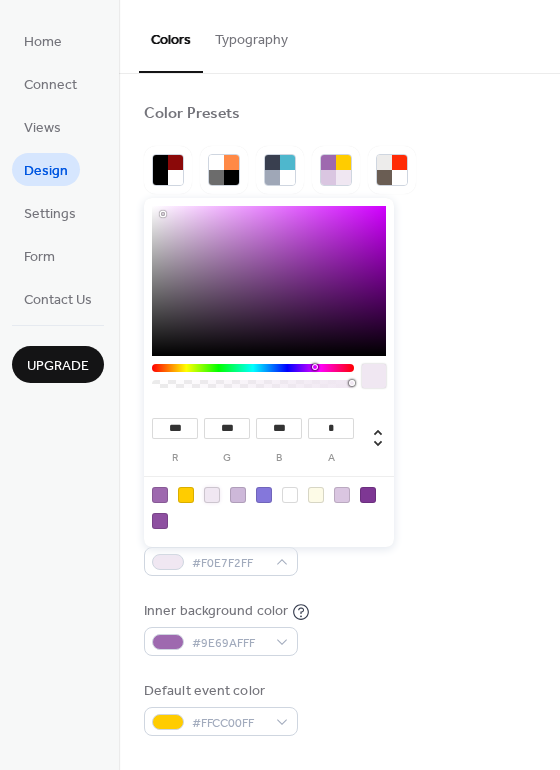 click at bounding box center [160, 495] 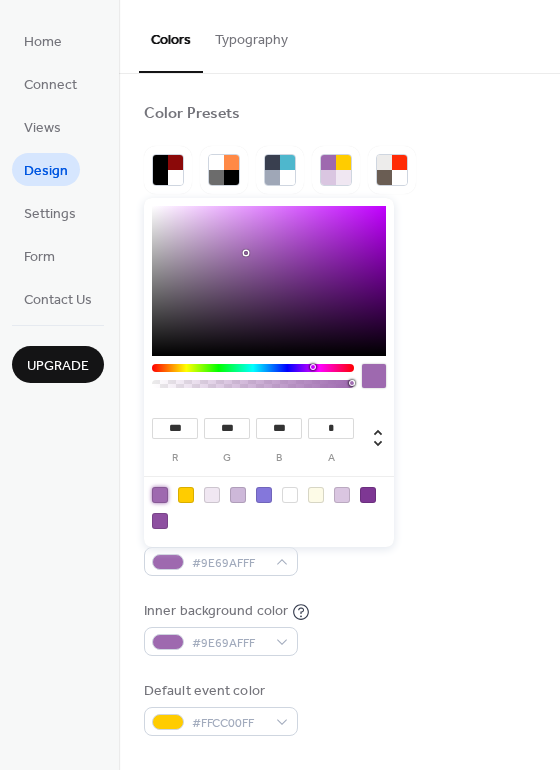 click on "Inner background color #9E69AFFF" at bounding box center (339, 628) 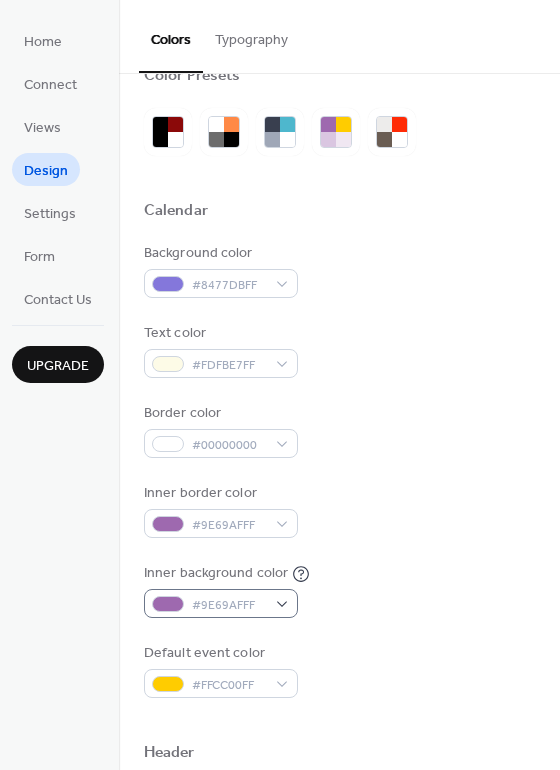 scroll, scrollTop: 60, scrollLeft: 0, axis: vertical 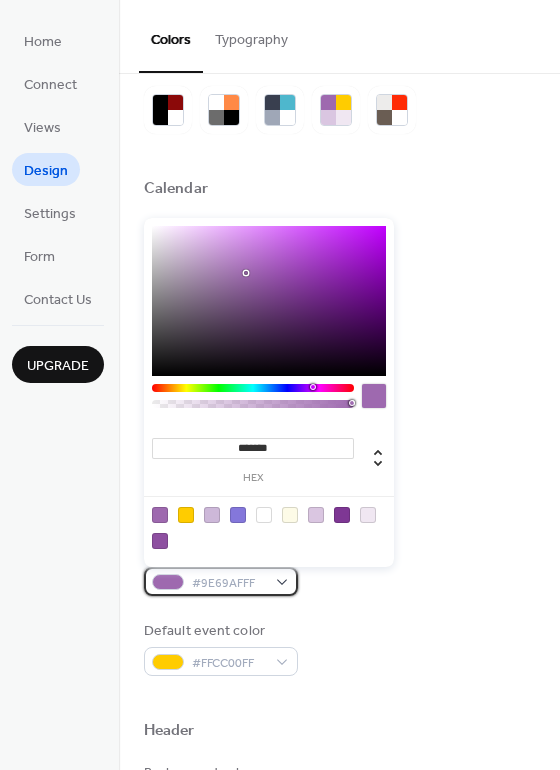 click on "#9E69AFFF" at bounding box center (229, 583) 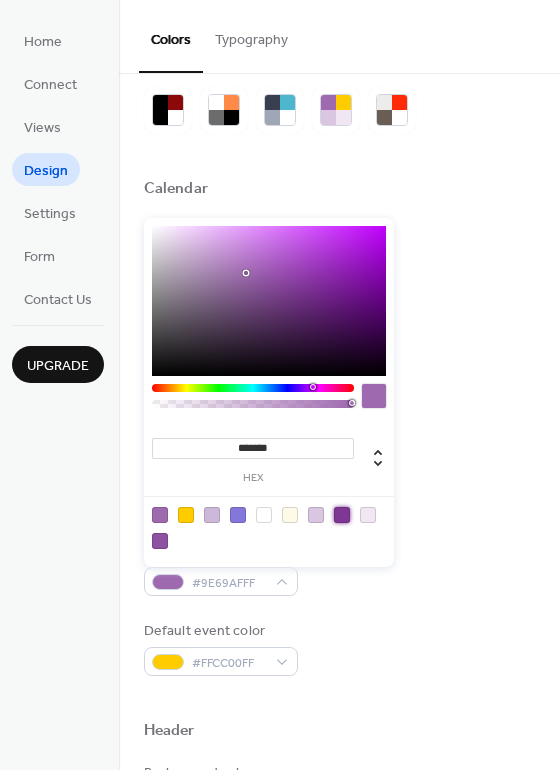 click at bounding box center [342, 515] 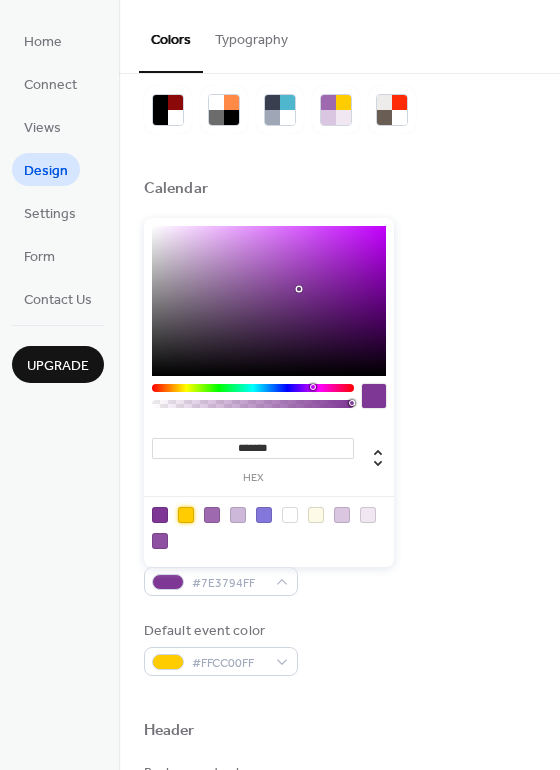 click at bounding box center (186, 515) 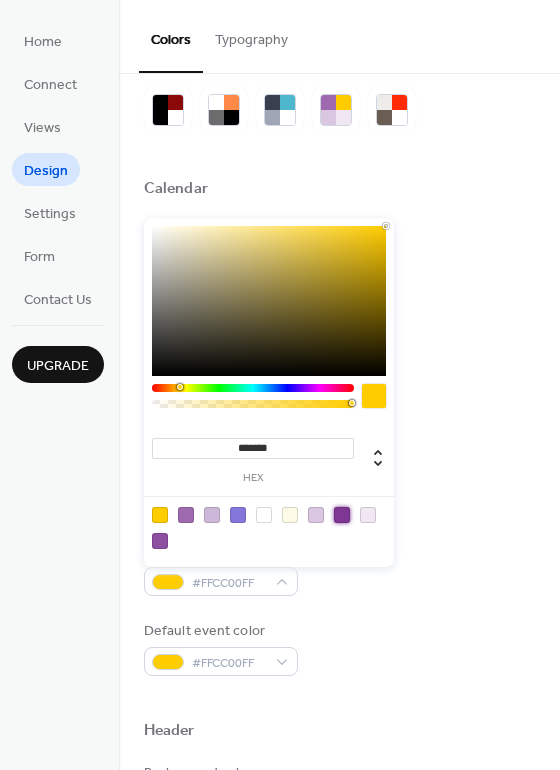 click at bounding box center [342, 515] 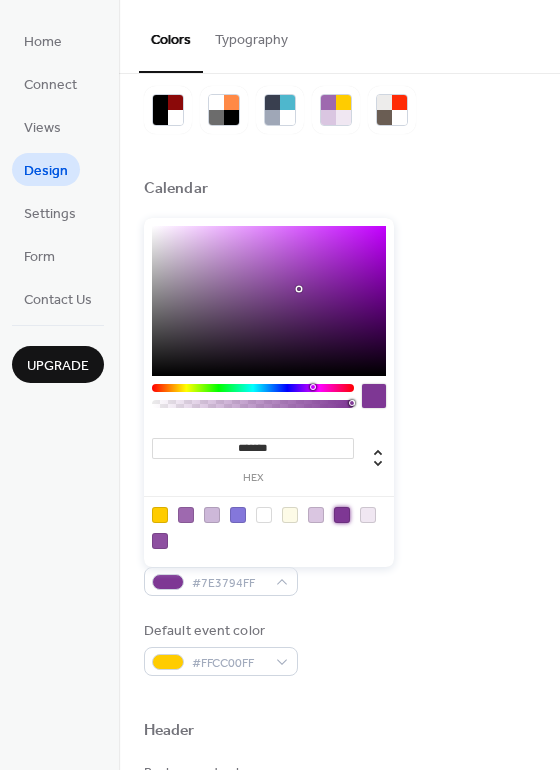 click on "Default event color #FFCC00FF" at bounding box center (339, 648) 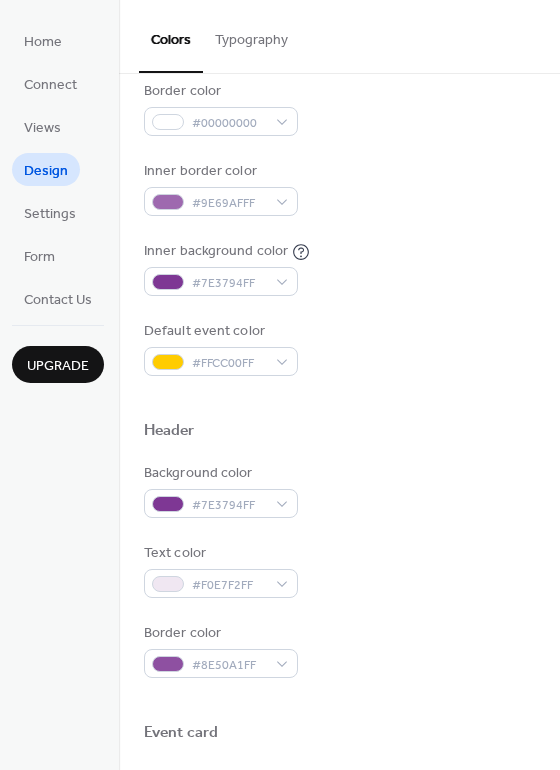 scroll, scrollTop: 420, scrollLeft: 0, axis: vertical 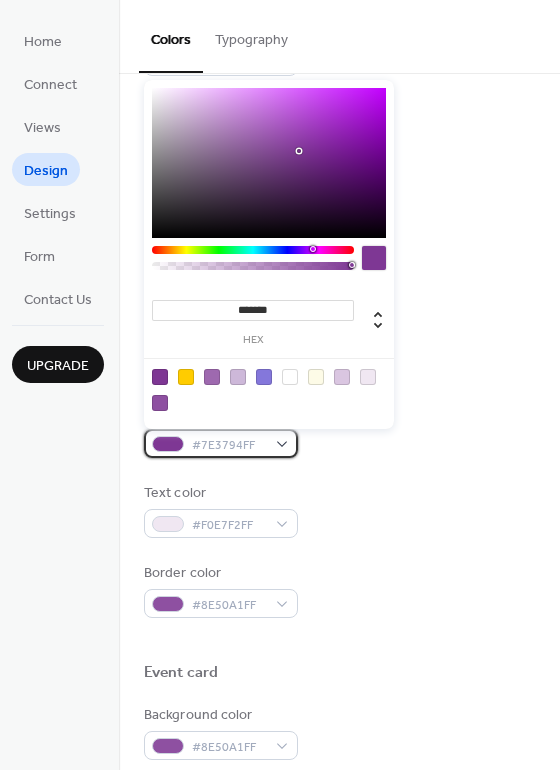 click on "#7E3794FF" at bounding box center (229, 445) 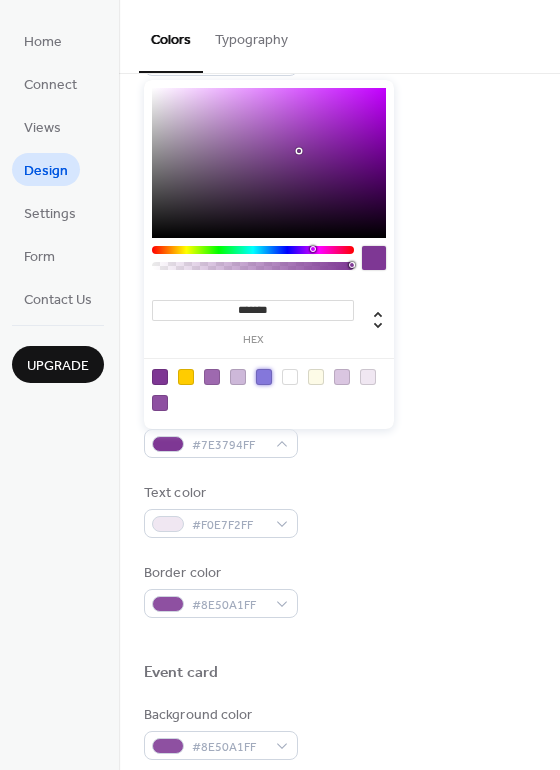 click at bounding box center [264, 377] 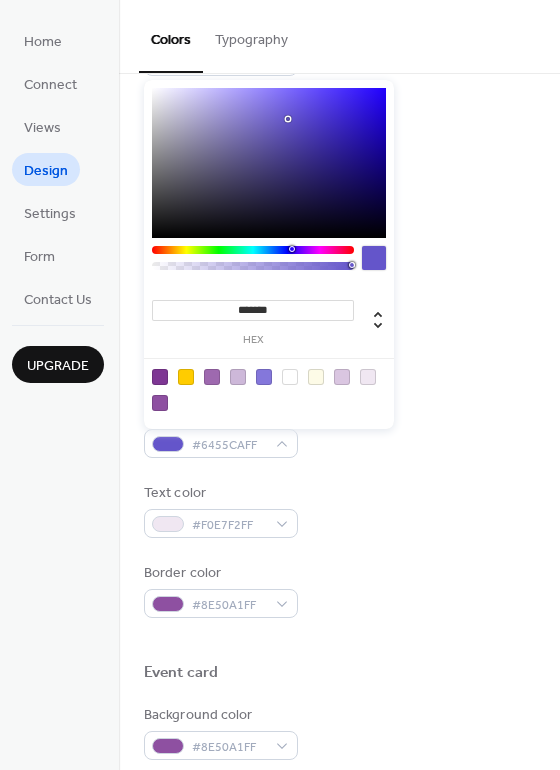 type on "*******" 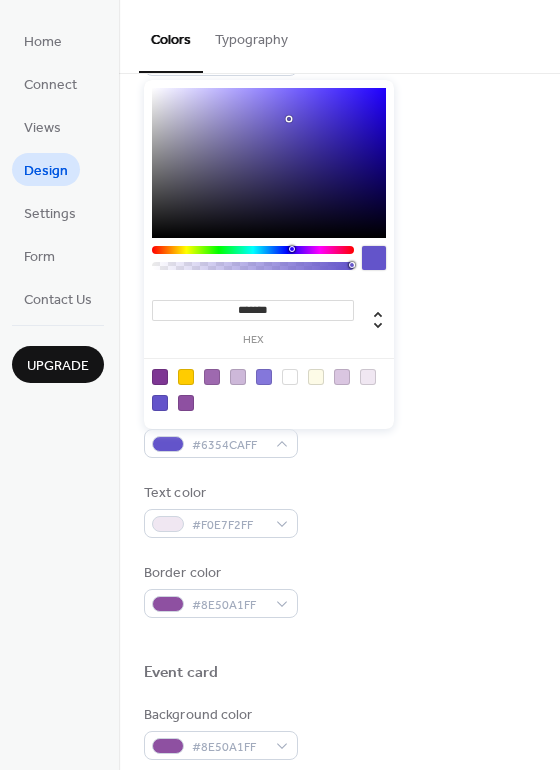 click on "Text color #F0E7F2FF" at bounding box center (339, 510) 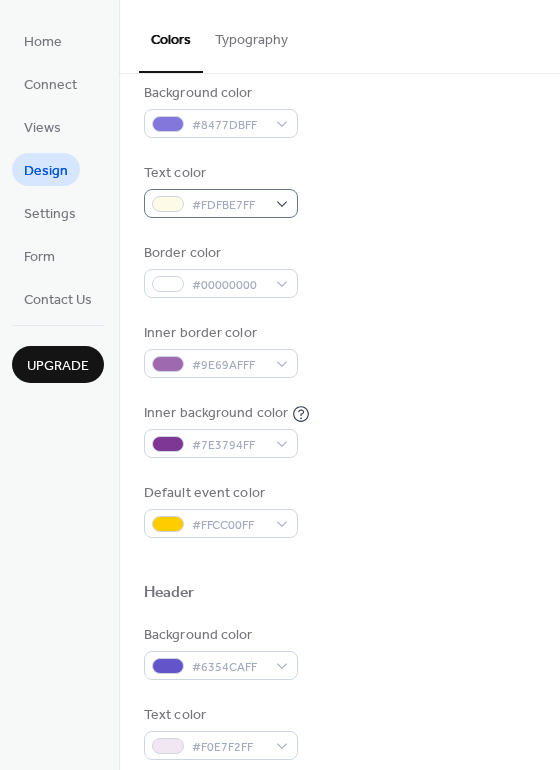 scroll, scrollTop: 180, scrollLeft: 0, axis: vertical 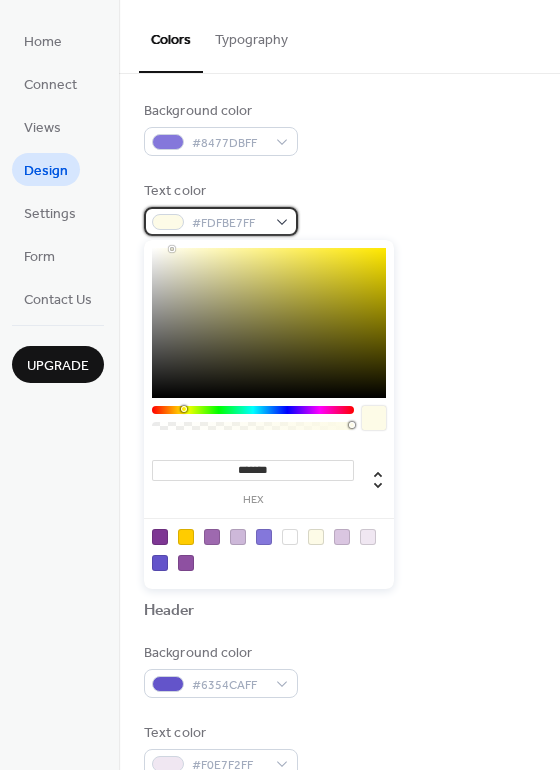 click at bounding box center [168, 222] 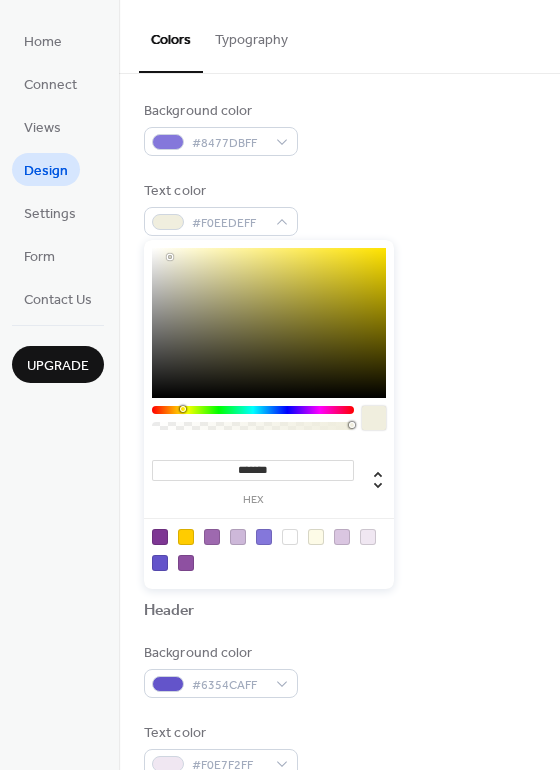 type on "*******" 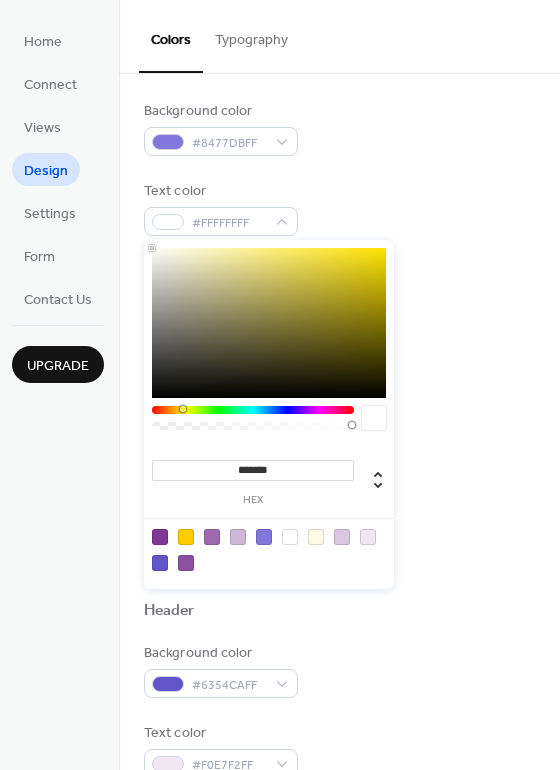 click on "Background color #8477DBFF Text color #FFFFFFFF Border color #00000000 Inner border color #9E69AFFF Inner background color #7E3794FF Default event color #FFCC00FF" at bounding box center (339, 328) 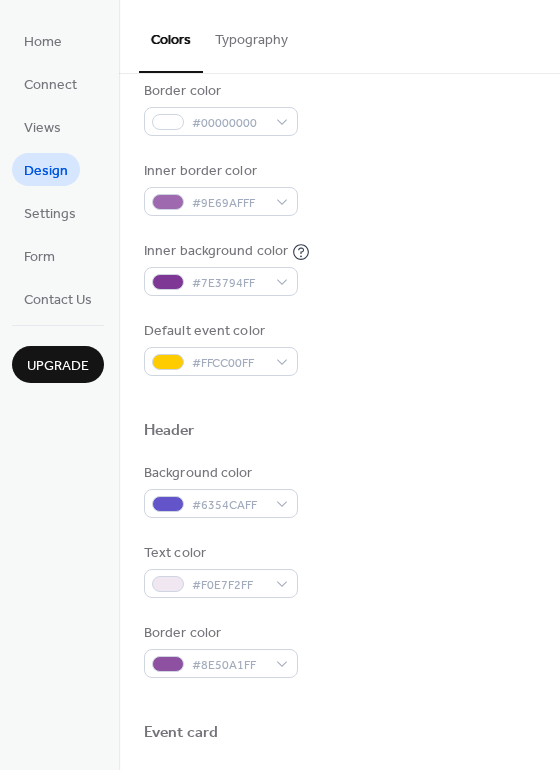 scroll, scrollTop: 420, scrollLeft: 0, axis: vertical 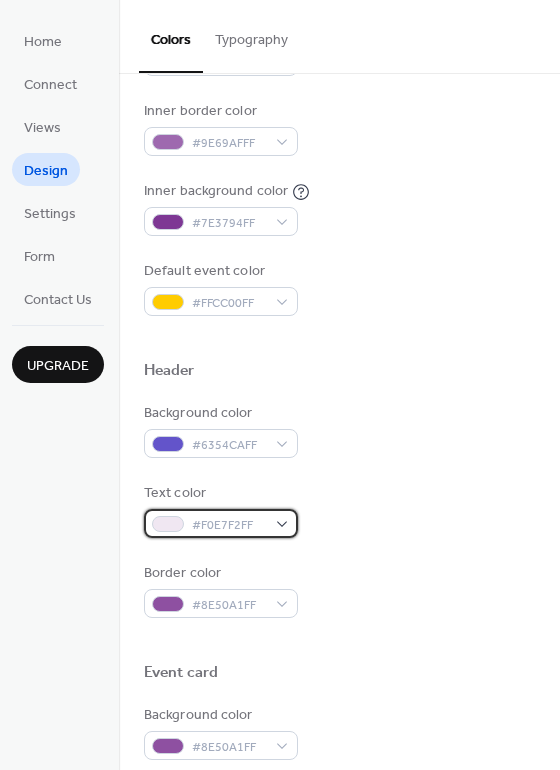 click at bounding box center (168, 524) 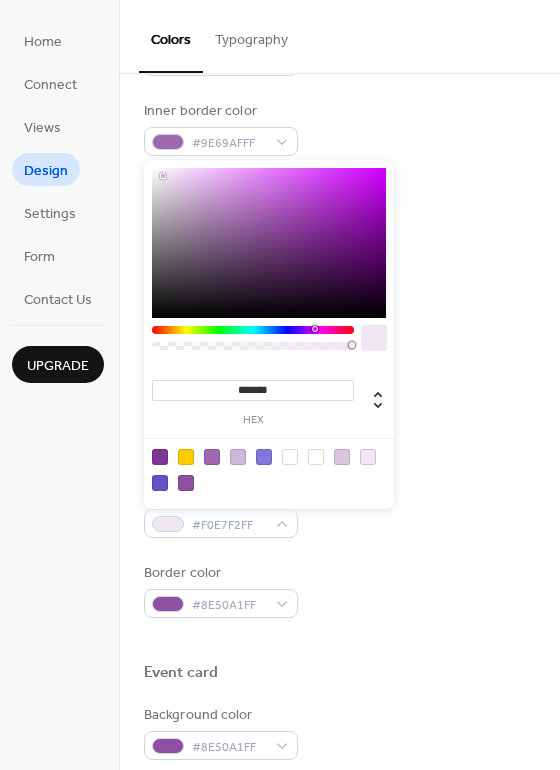 type on "*******" 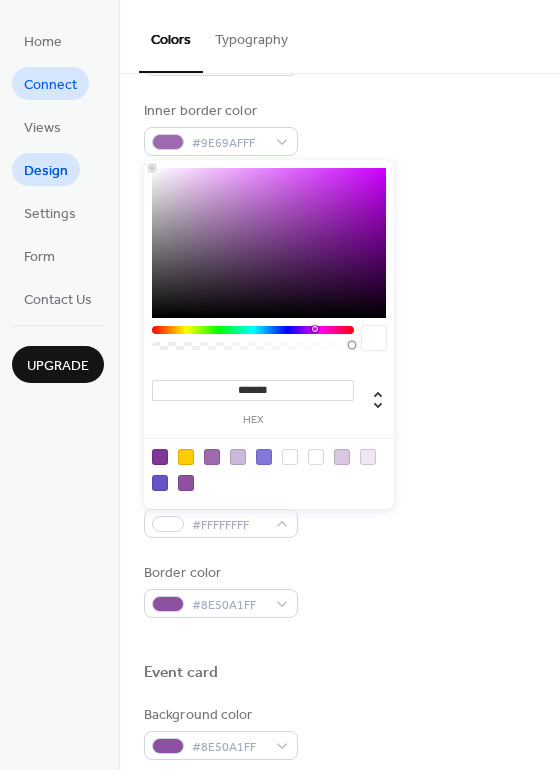 drag, startPoint x: 97, startPoint y: 139, endPoint x: 26, endPoint y: 82, distance: 91.04944 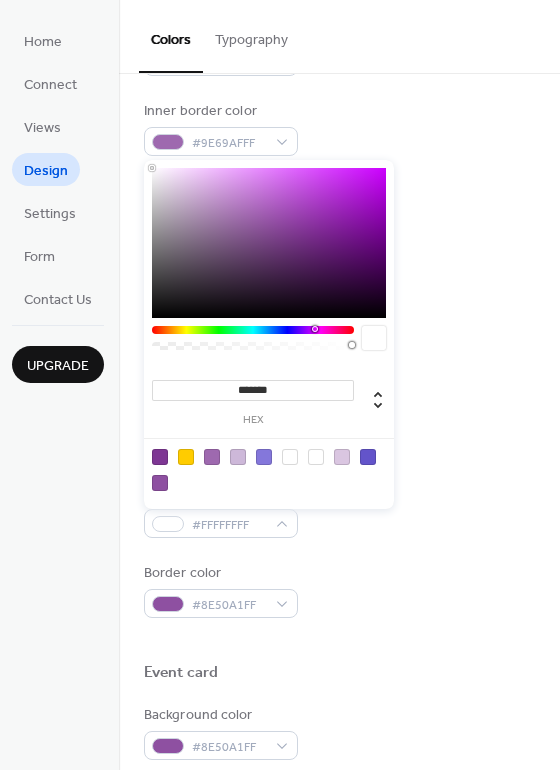 click on "Background color #6354CAFF Text color #FFFFFFFF Border color #8E50A1FF" at bounding box center [339, 510] 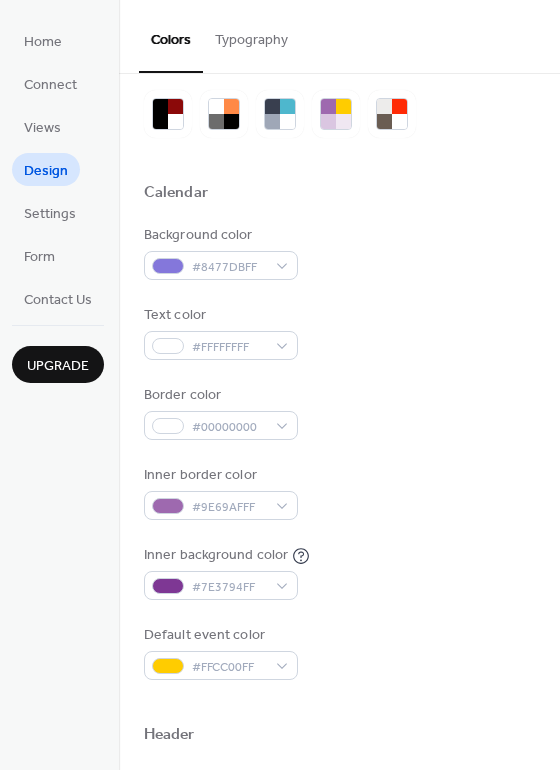 scroll, scrollTop: 76, scrollLeft: 0, axis: vertical 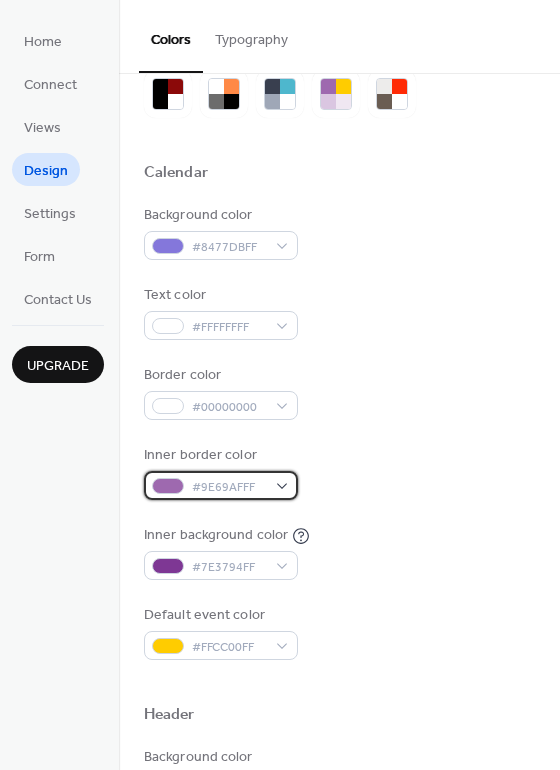 click at bounding box center (168, 486) 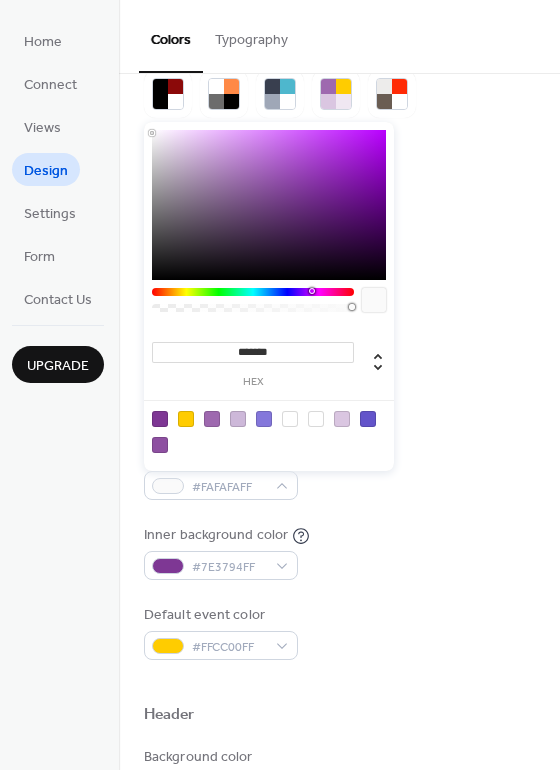 type on "*******" 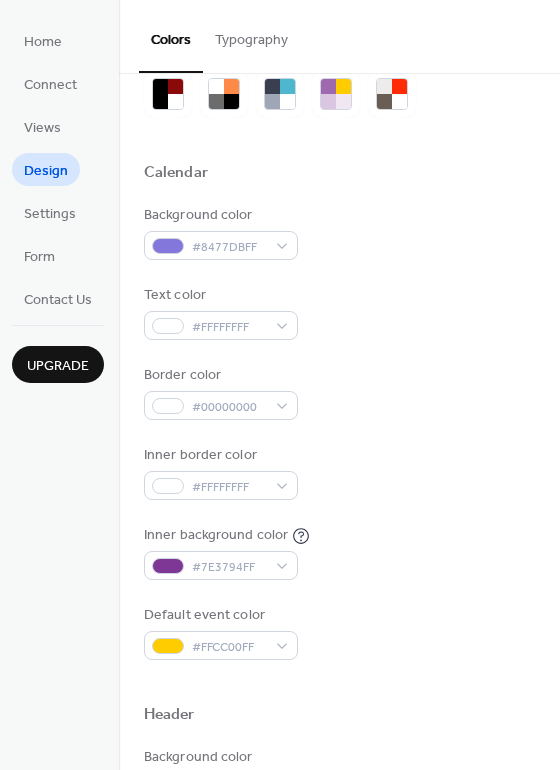 click on "Inner background color #7E3794FF" at bounding box center (339, 552) 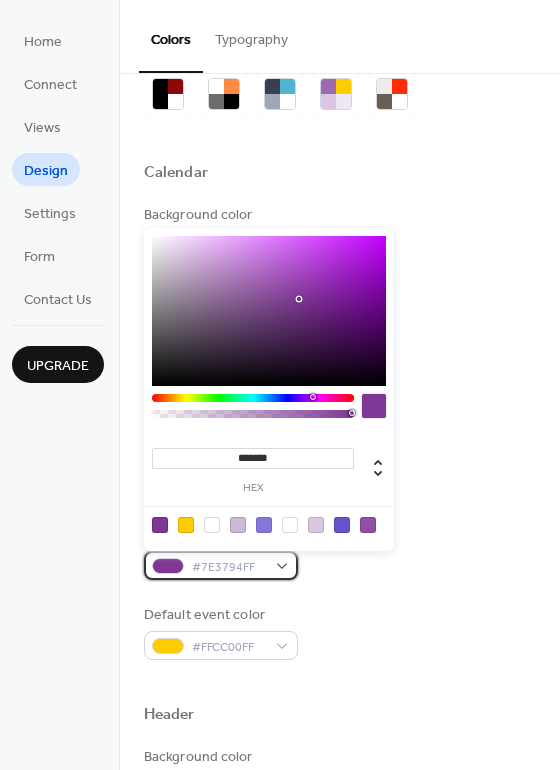 click at bounding box center [168, 566] 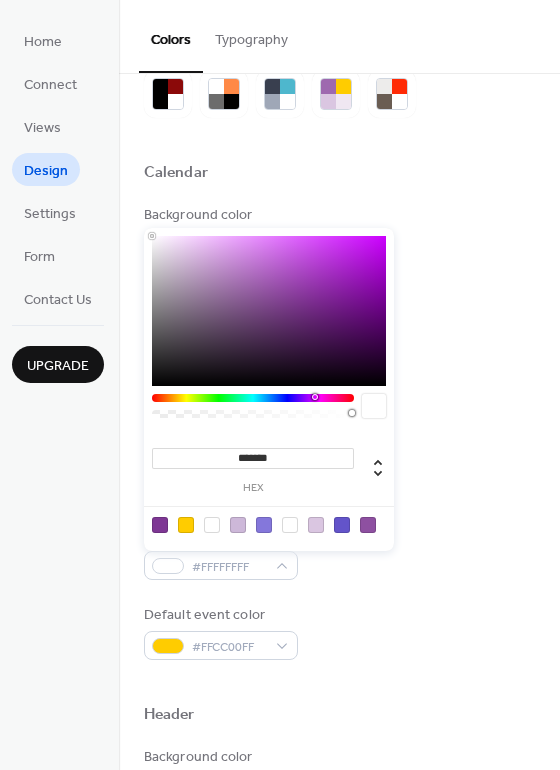 type on "*******" 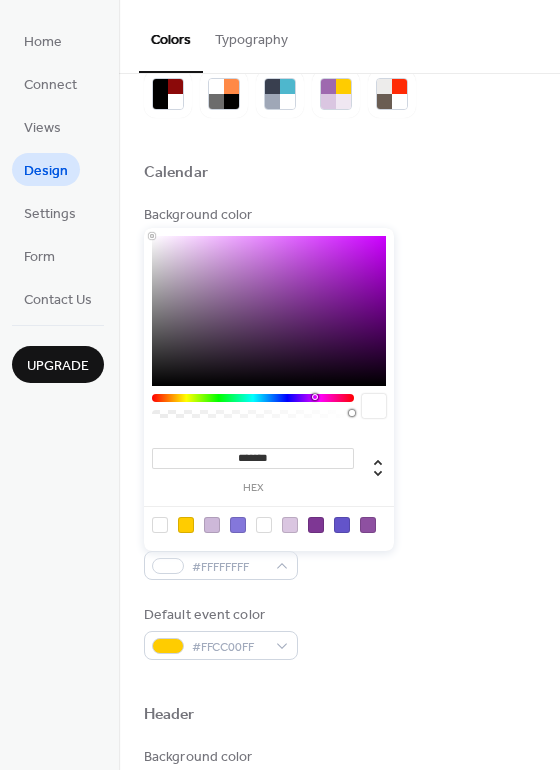 click on "Background color #8477DBFF Text color #FFFFFFFF Border color #00000000 Inner border color #FFFFFFFF Inner background color #FFFFFFFF Default event color #FFCC00FF" at bounding box center [339, 432] 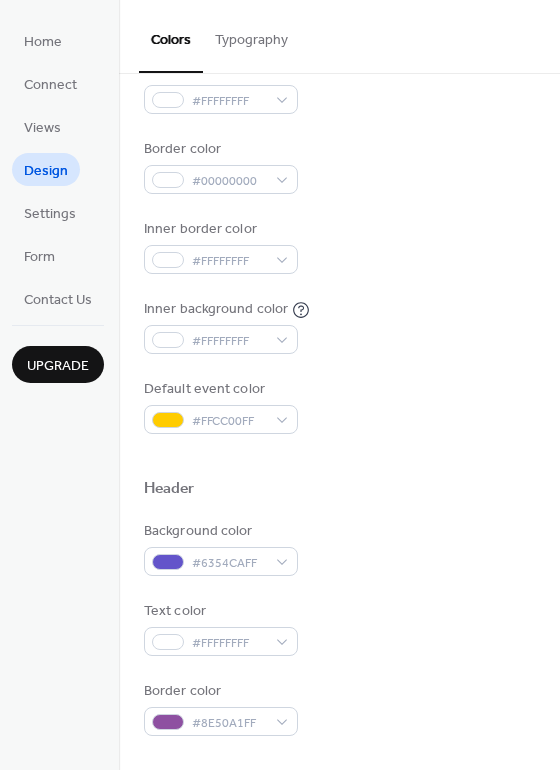 scroll, scrollTop: 316, scrollLeft: 0, axis: vertical 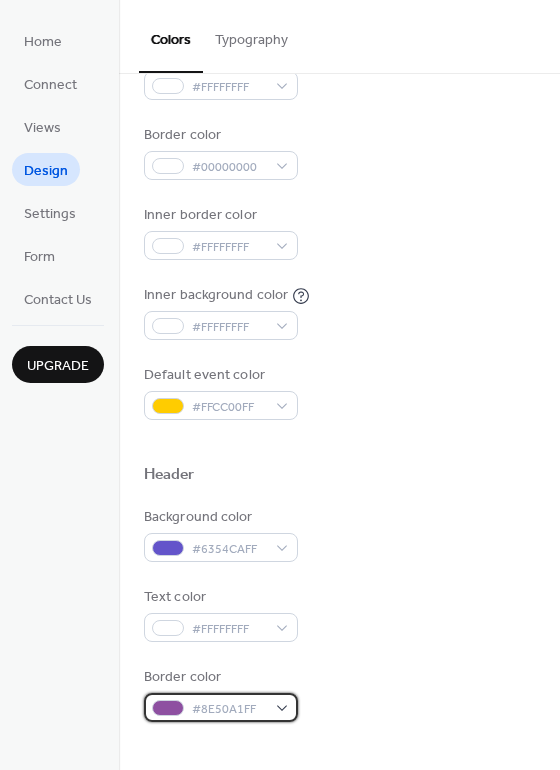 click at bounding box center (168, 708) 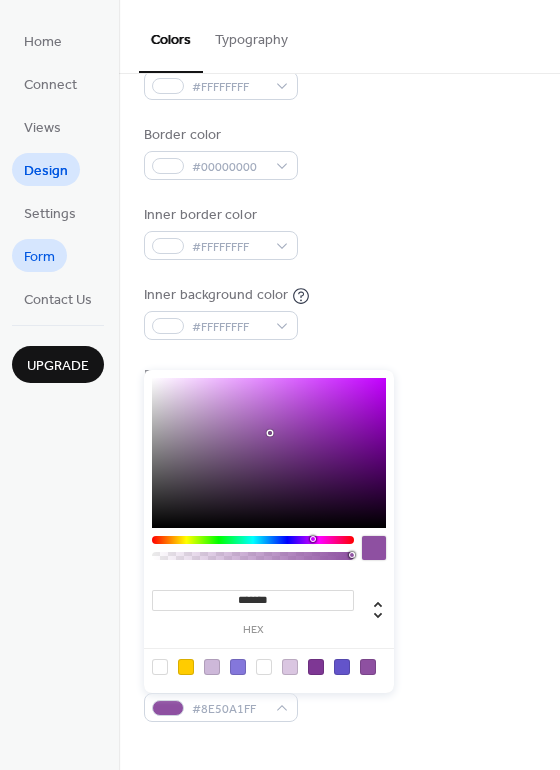 type on "*******" 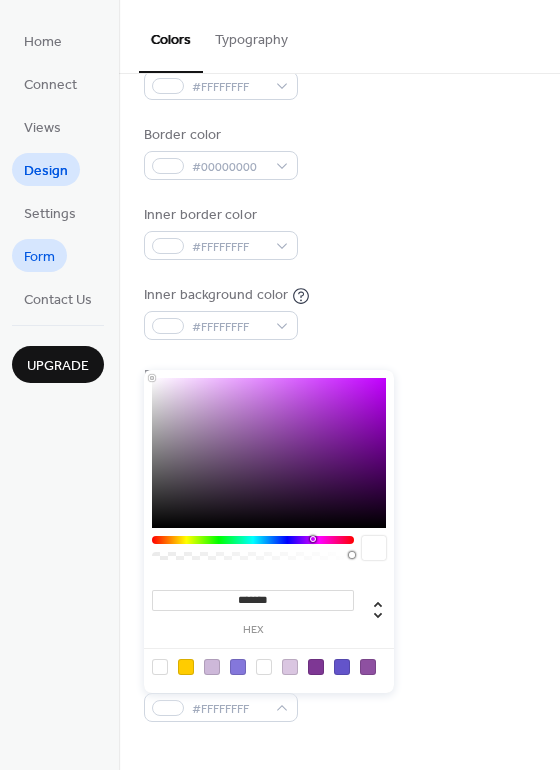 drag, startPoint x: 194, startPoint y: 434, endPoint x: -48, endPoint y: 148, distance: 374.6465 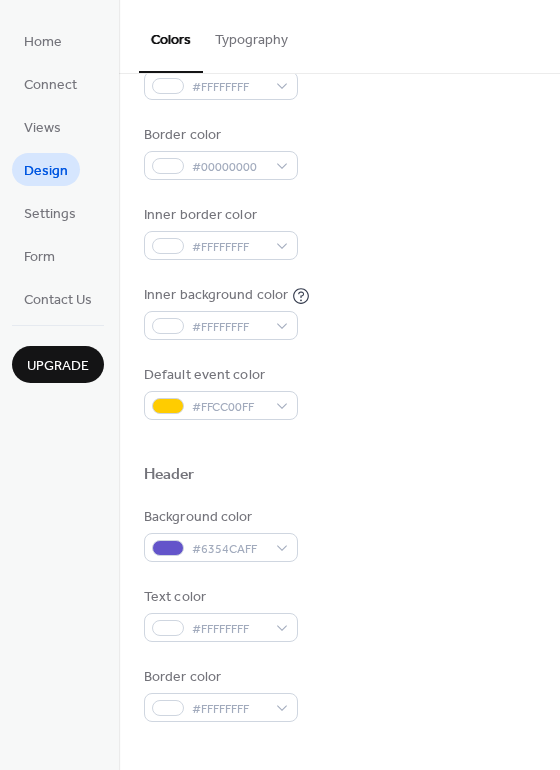 click on "Background color #6354CAFF" at bounding box center (339, 534) 